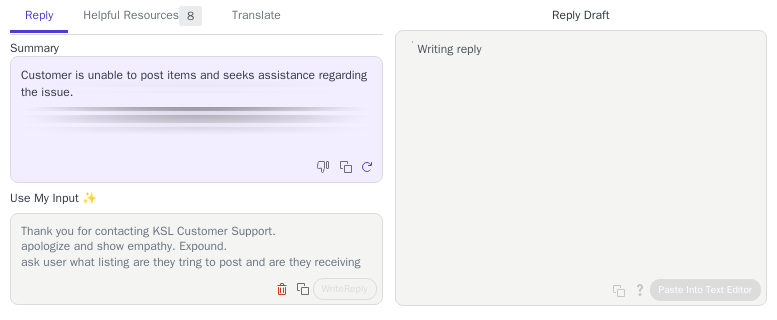 scroll, scrollTop: 0, scrollLeft: 0, axis: both 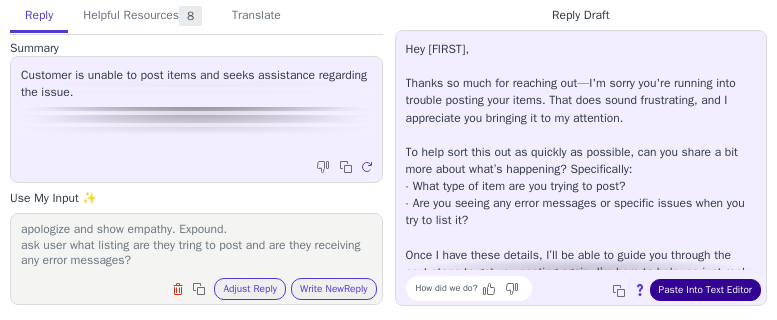 click on "Paste Into Text Editor" at bounding box center [705, 290] 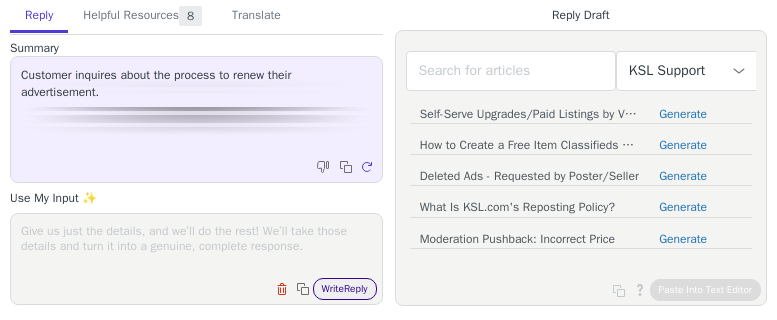 scroll, scrollTop: 0, scrollLeft: 0, axis: both 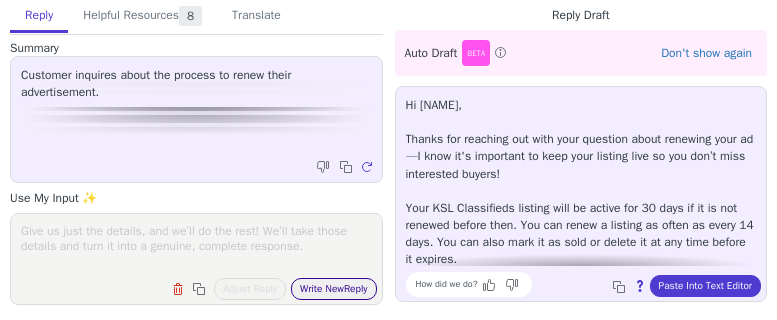 click on "Write New  Reply" at bounding box center [334, 289] 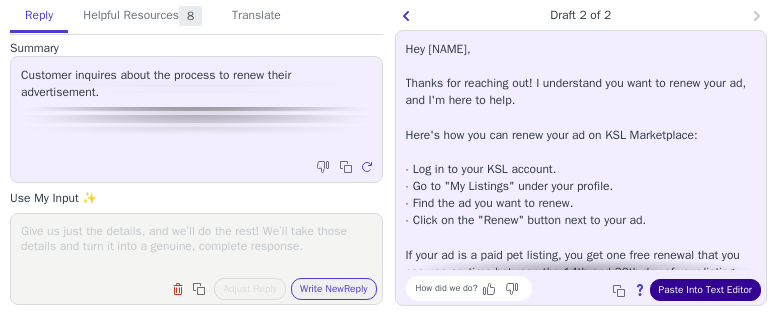 click on "Paste Into Text Editor" at bounding box center [705, 290] 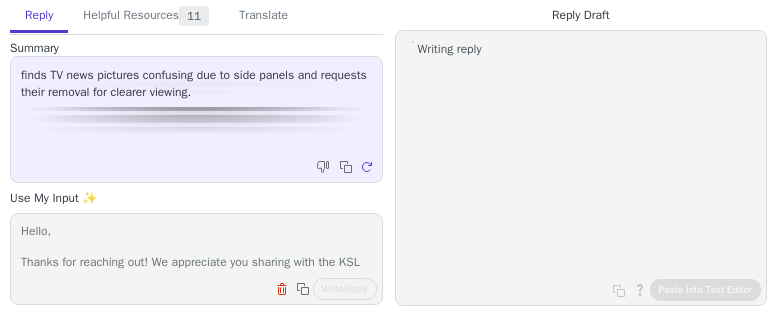 scroll, scrollTop: 0, scrollLeft: 0, axis: both 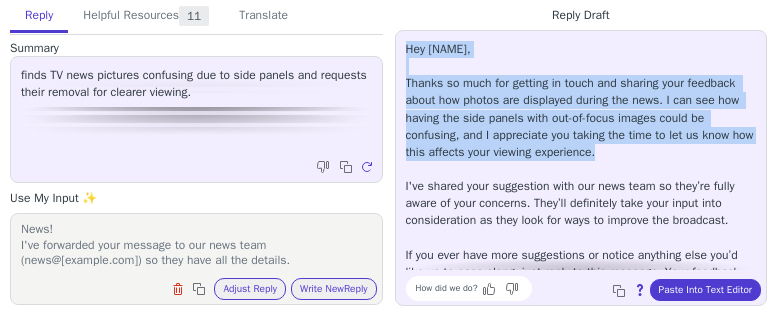 drag, startPoint x: 406, startPoint y: 48, endPoint x: 711, endPoint y: 150, distance: 321.6038 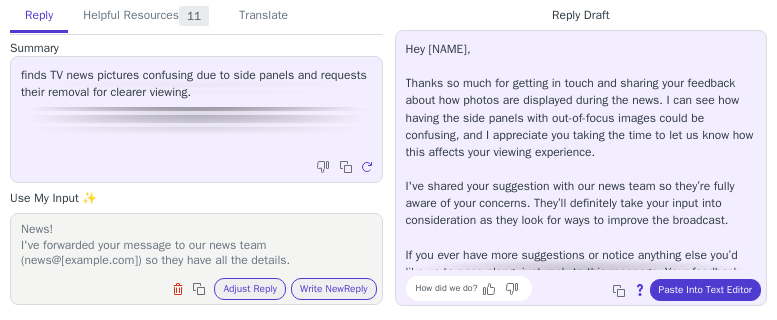 click on "Hey [NAME], Thanks so much for getting in touch and sharing your feedback about how photos are displayed during the news. I can see how having the side panels with out-of-focus images could be confusing, and I appreciate you taking the time to let us know how this affects your viewing experience. I've shared your suggestion with our news team so they’re fully aware of your concerns. They’ll definitely take your input into consideration as they look for ways to improve the broadcast.  If you ever have more suggestions or notice anything else you’d like us to pass along, just reply to this message. Your feedback really helps us make KSL Marketplace better for everyone!" at bounding box center [581, 169] 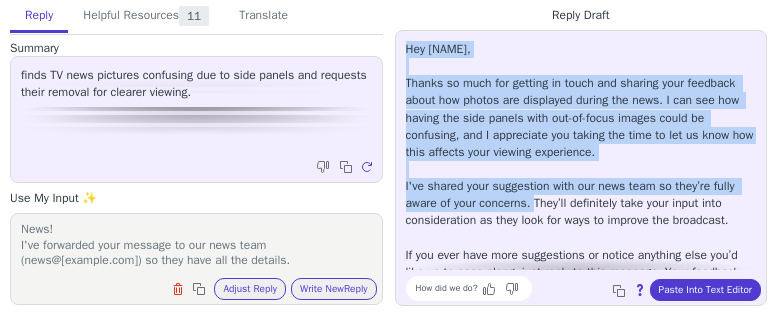 drag, startPoint x: 408, startPoint y: 49, endPoint x: 560, endPoint y: 204, distance: 217.09215 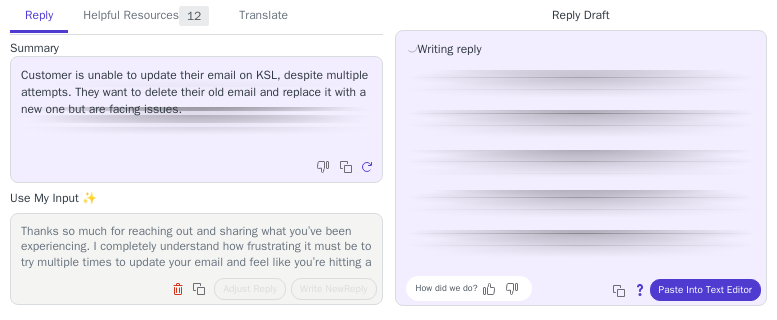 scroll, scrollTop: 0, scrollLeft: 0, axis: both 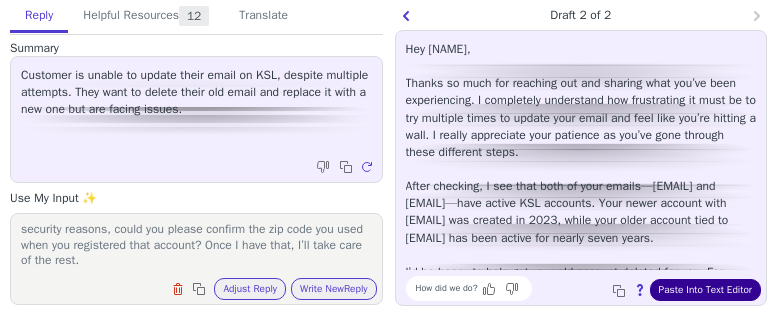 click on "Paste Into Text Editor" at bounding box center [705, 290] 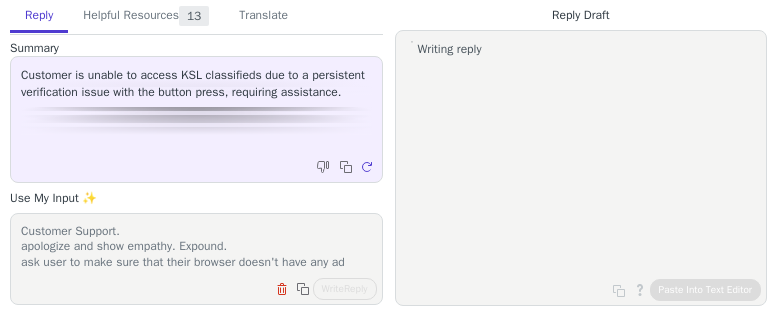 scroll, scrollTop: 0, scrollLeft: 0, axis: both 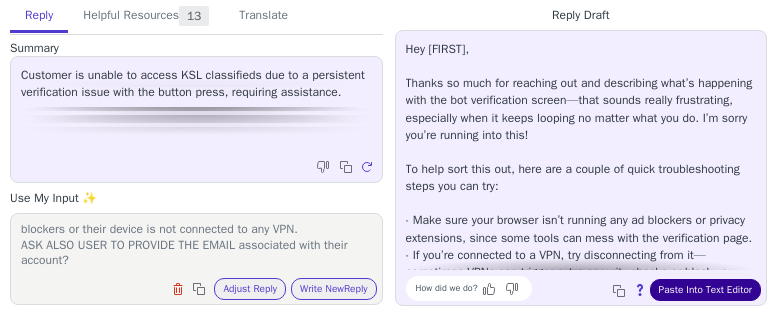 click on "Paste Into Text Editor" at bounding box center (705, 290) 